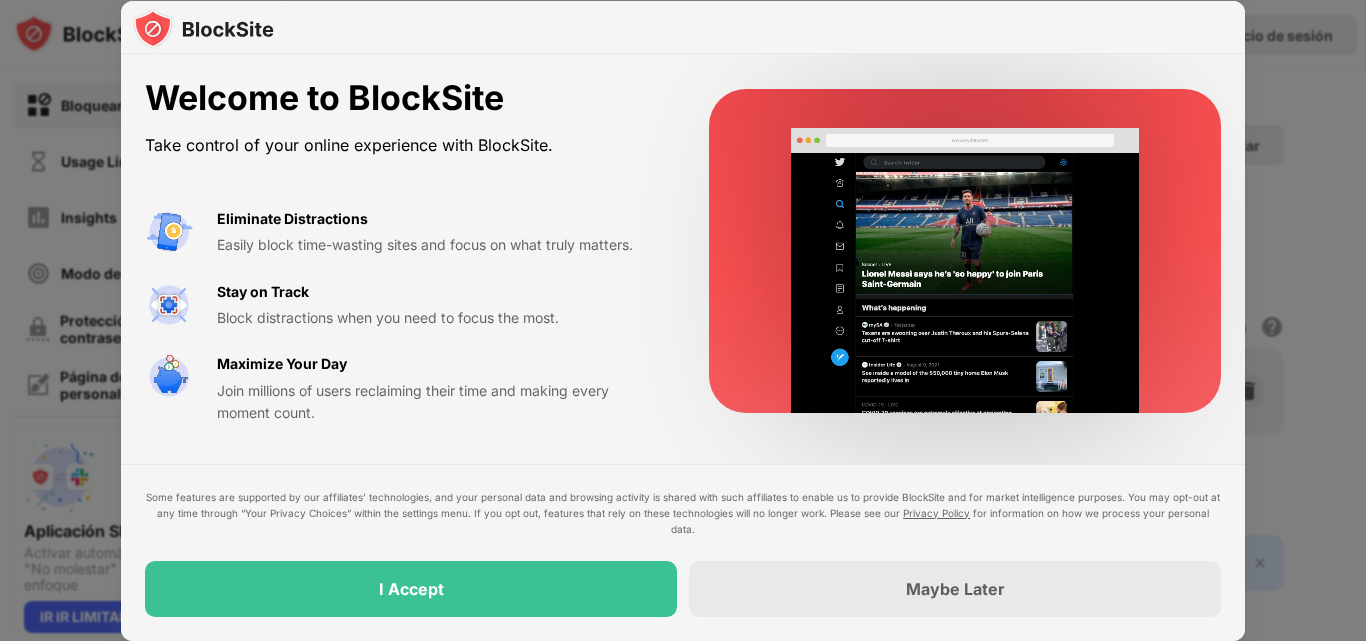 scroll, scrollTop: 0, scrollLeft: 0, axis: both 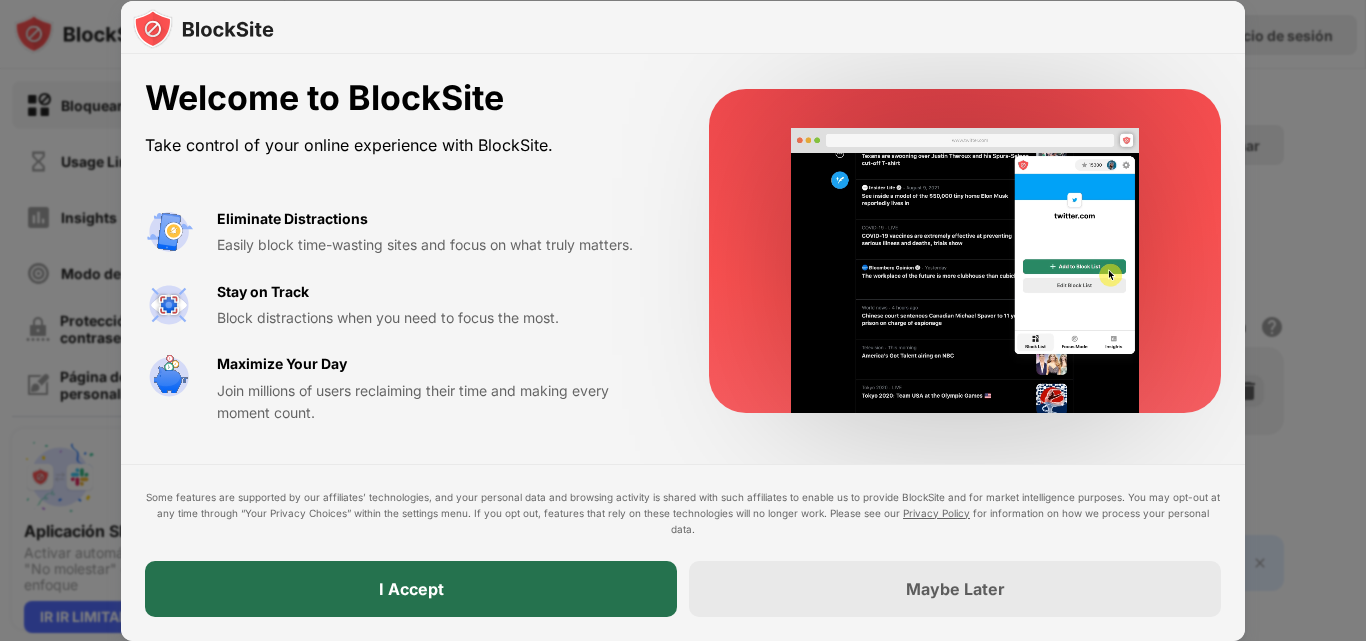 click on "I Accept" at bounding box center [411, 589] 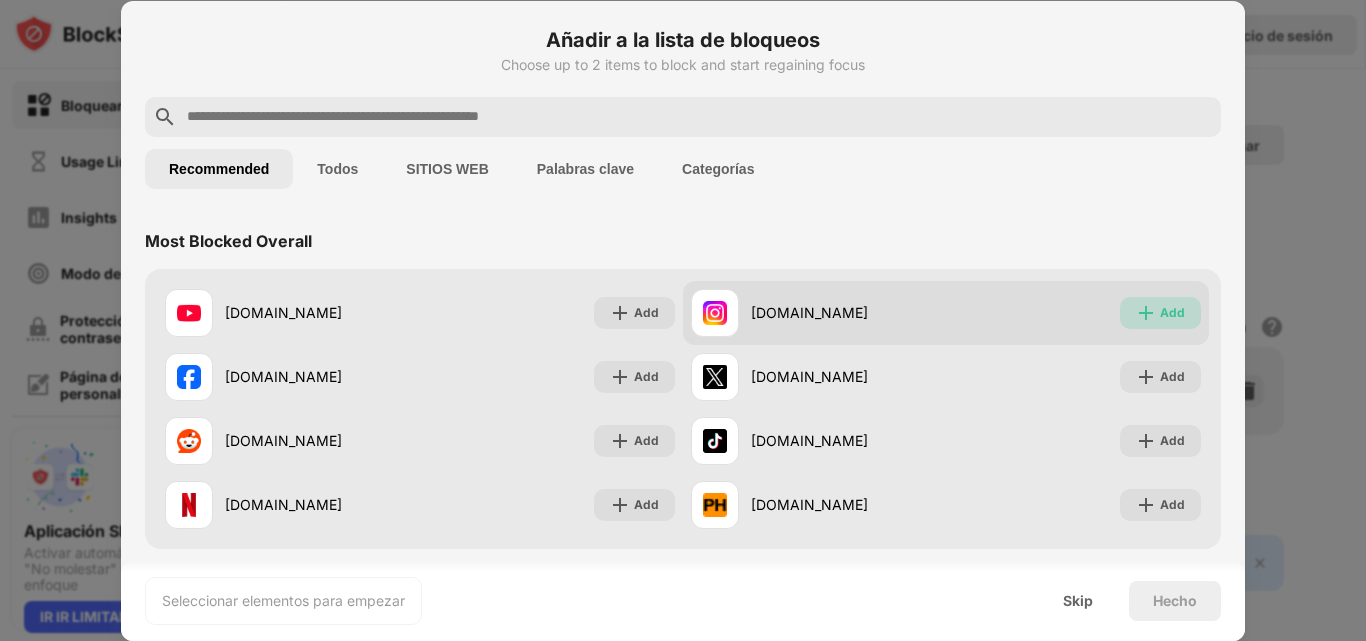 click on "Add" at bounding box center (1160, 313) 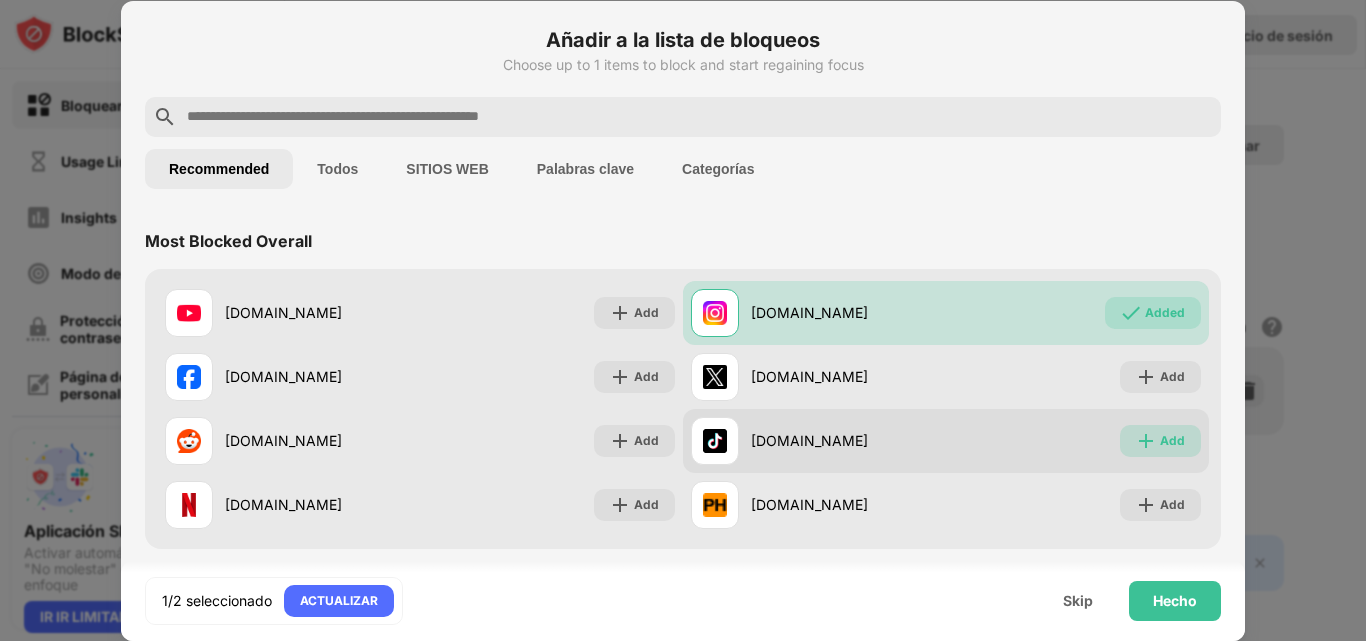 click at bounding box center (1146, 441) 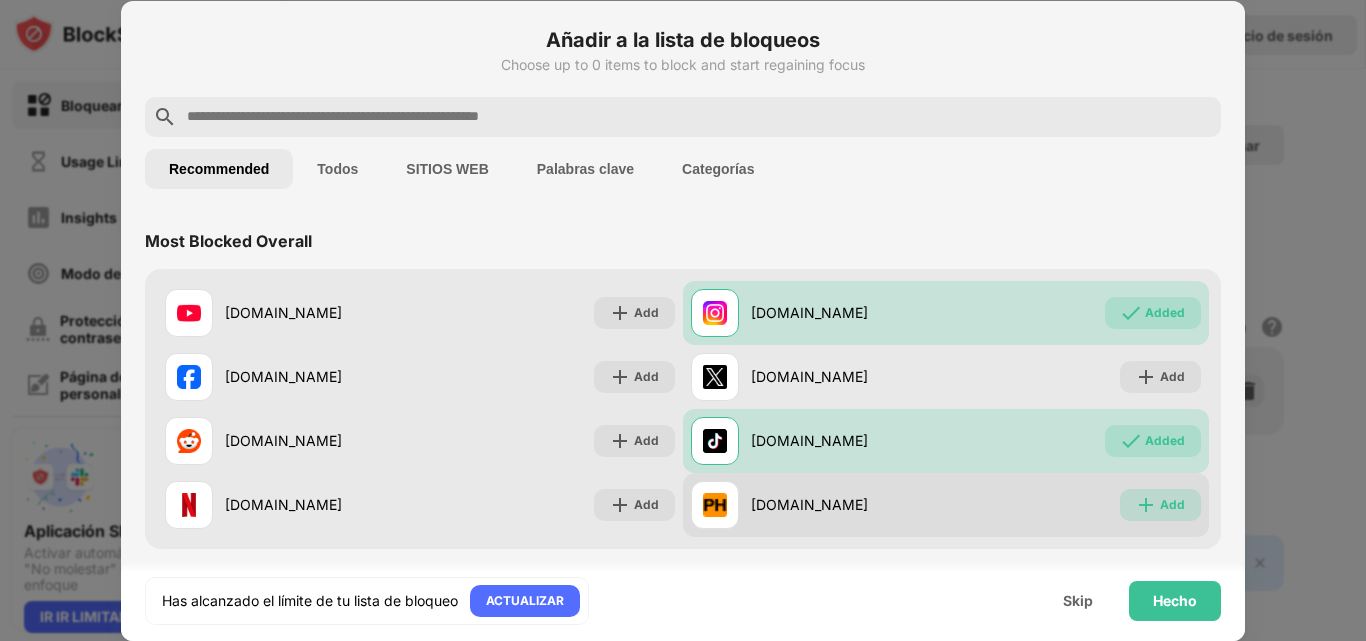 click on "Add" at bounding box center (1172, 505) 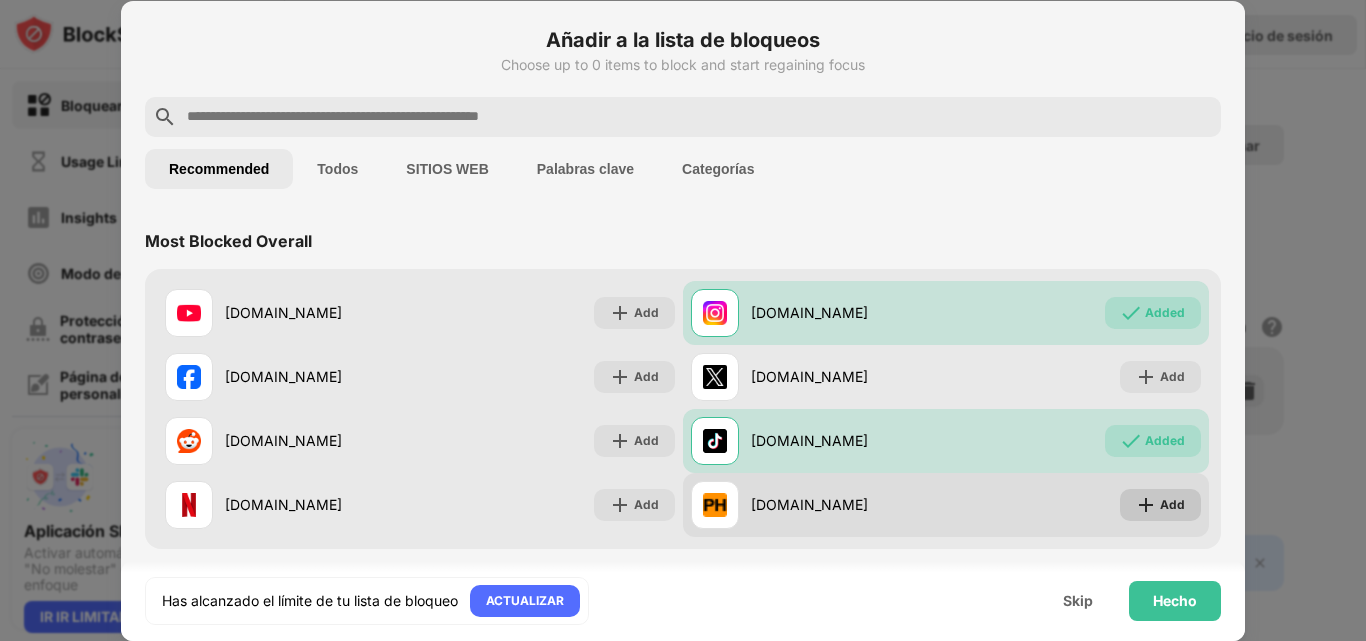 click on "Add" at bounding box center (1172, 505) 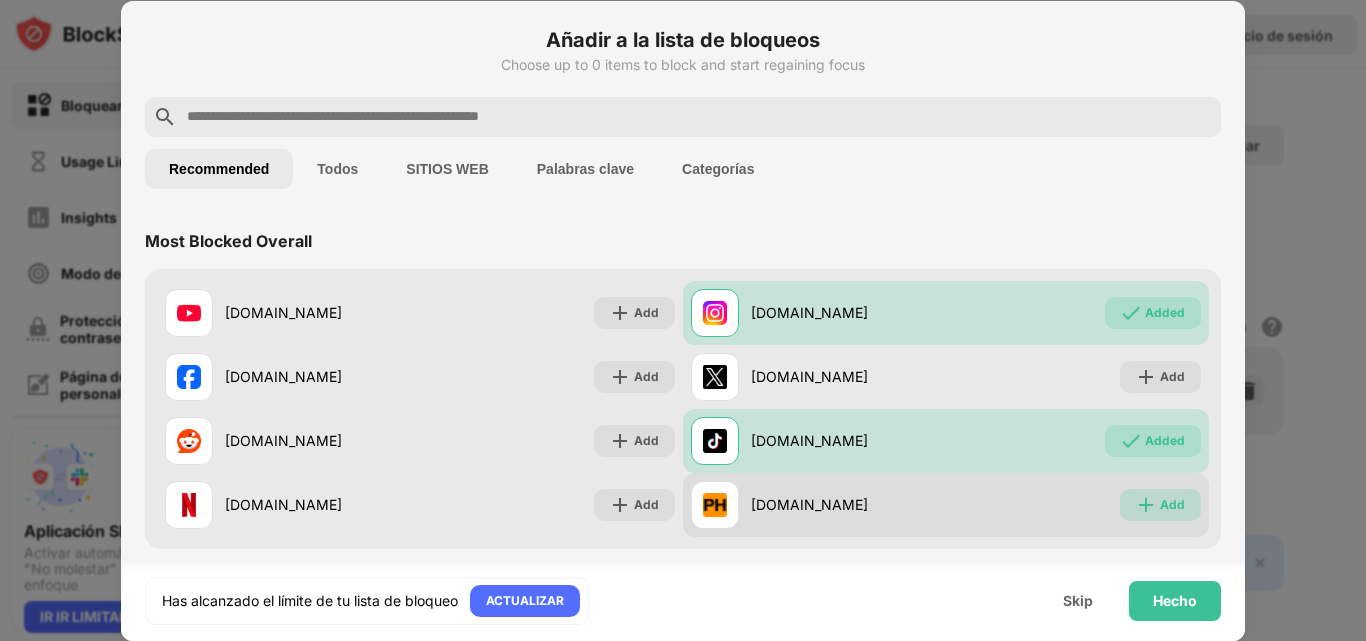 click on "Add" at bounding box center [1172, 505] 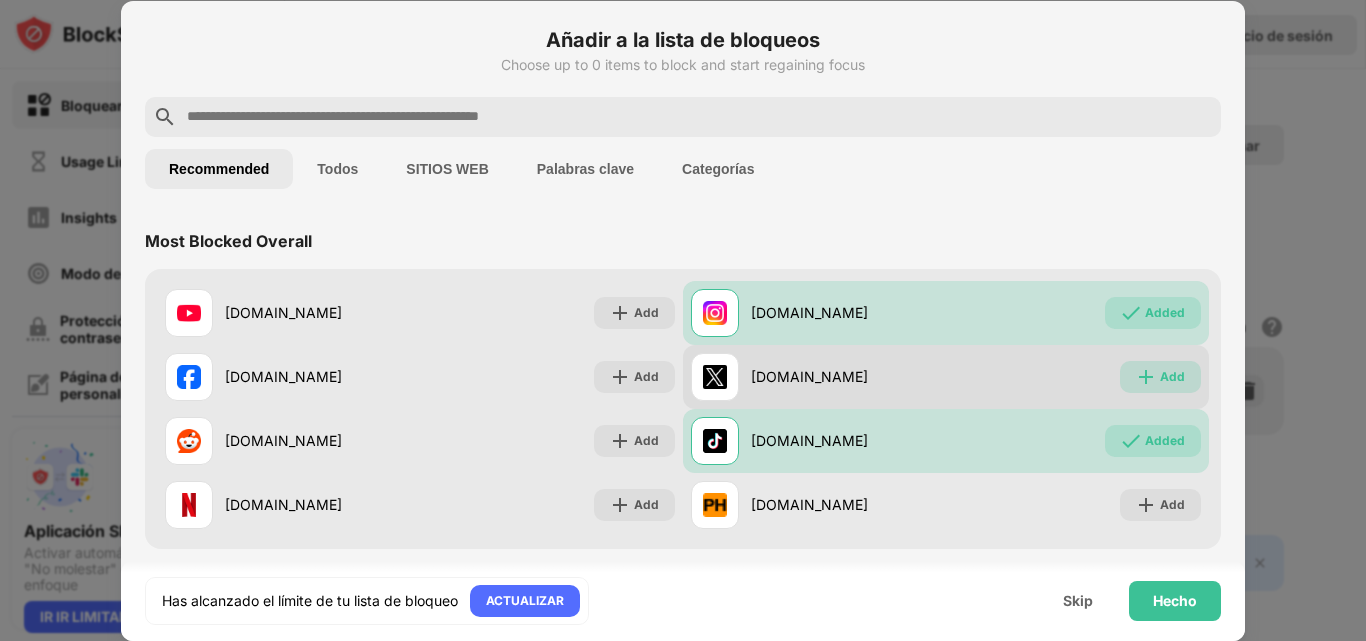 click on "Add" at bounding box center (1172, 377) 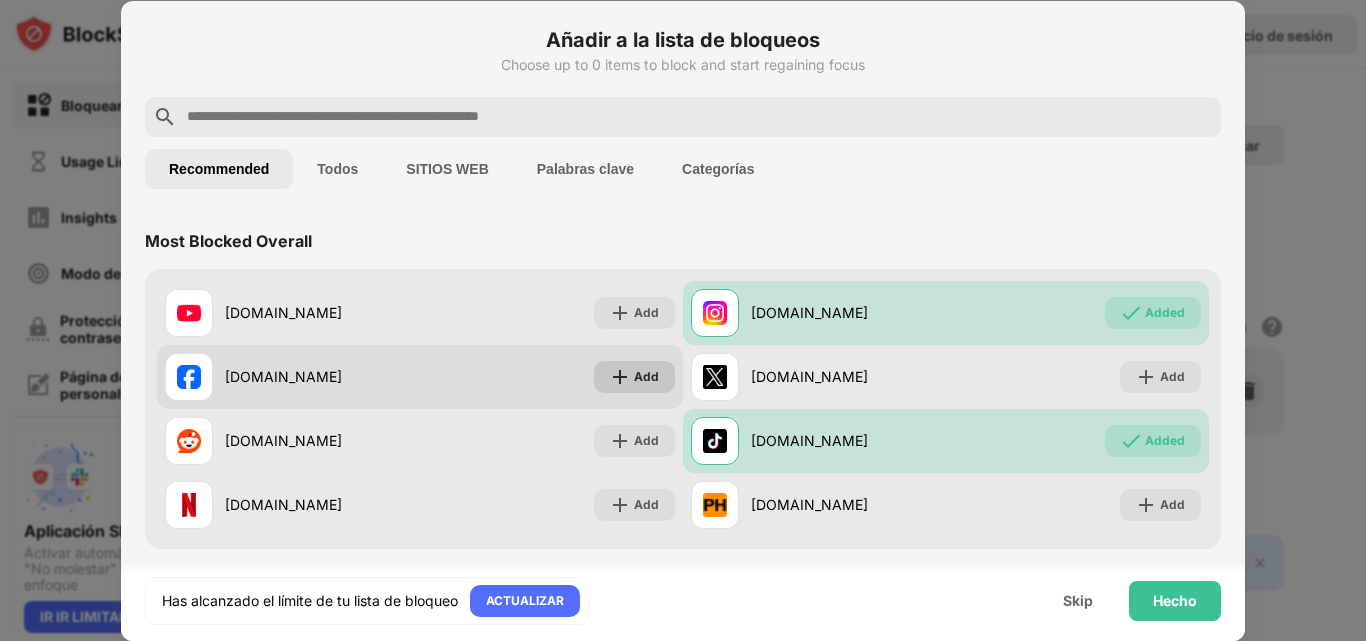 click on "Add" at bounding box center (646, 377) 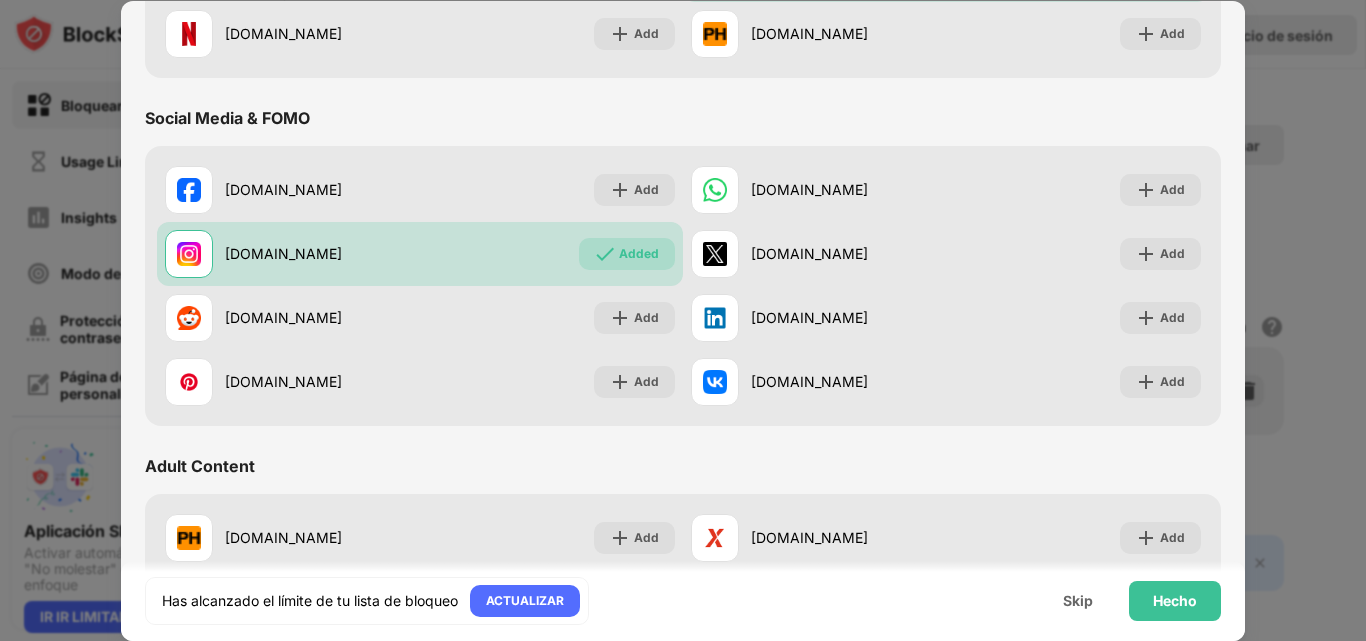 scroll, scrollTop: 466, scrollLeft: 0, axis: vertical 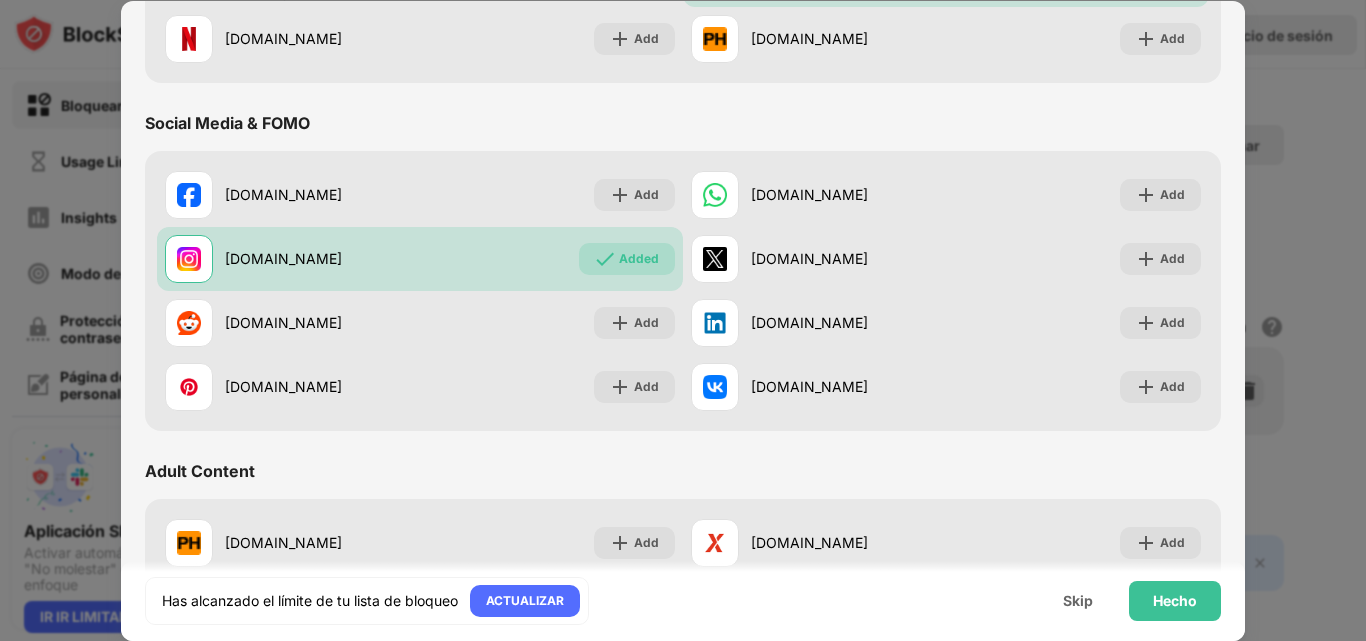 drag, startPoint x: 1261, startPoint y: 257, endPoint x: 1260, endPoint y: 294, distance: 37.01351 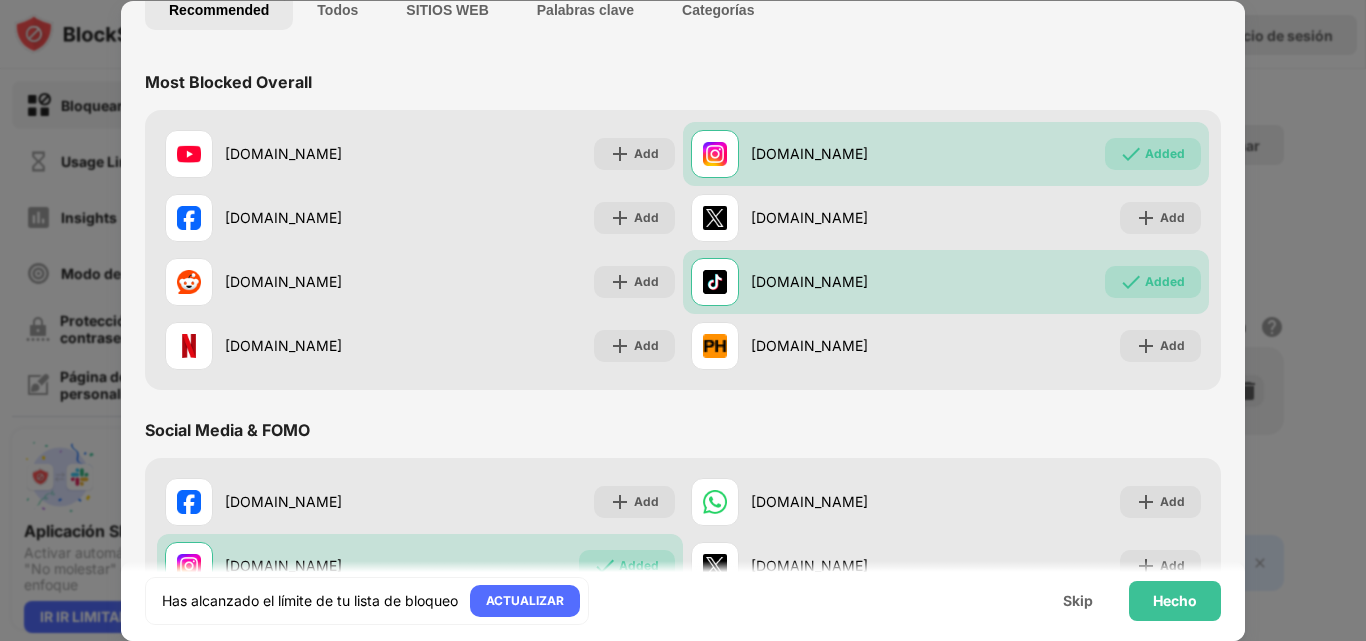 scroll, scrollTop: 0, scrollLeft: 0, axis: both 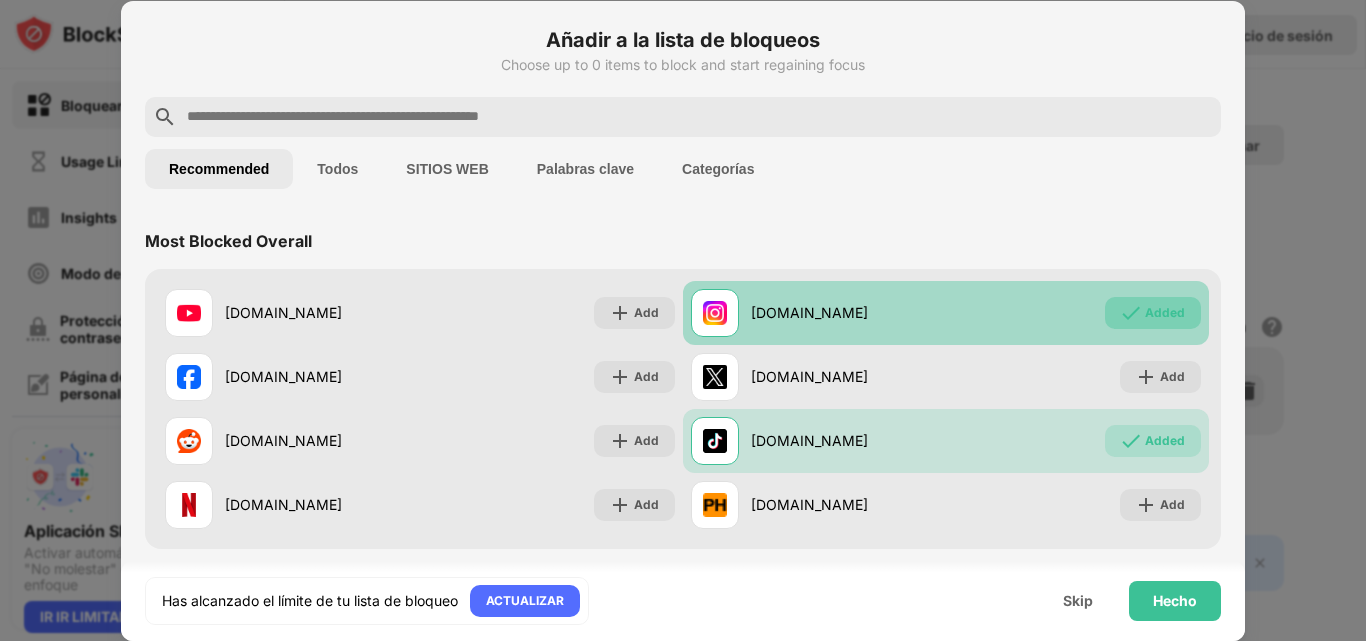 click on "Added" at bounding box center [1165, 313] 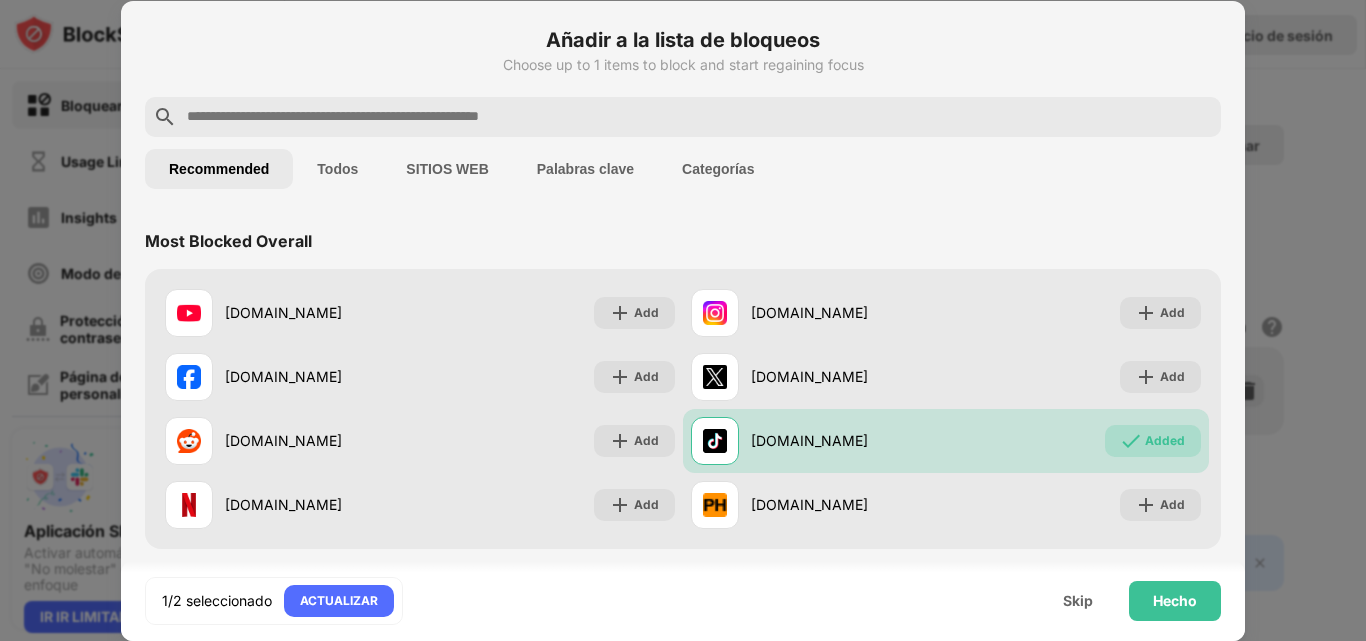 click at bounding box center (699, 117) 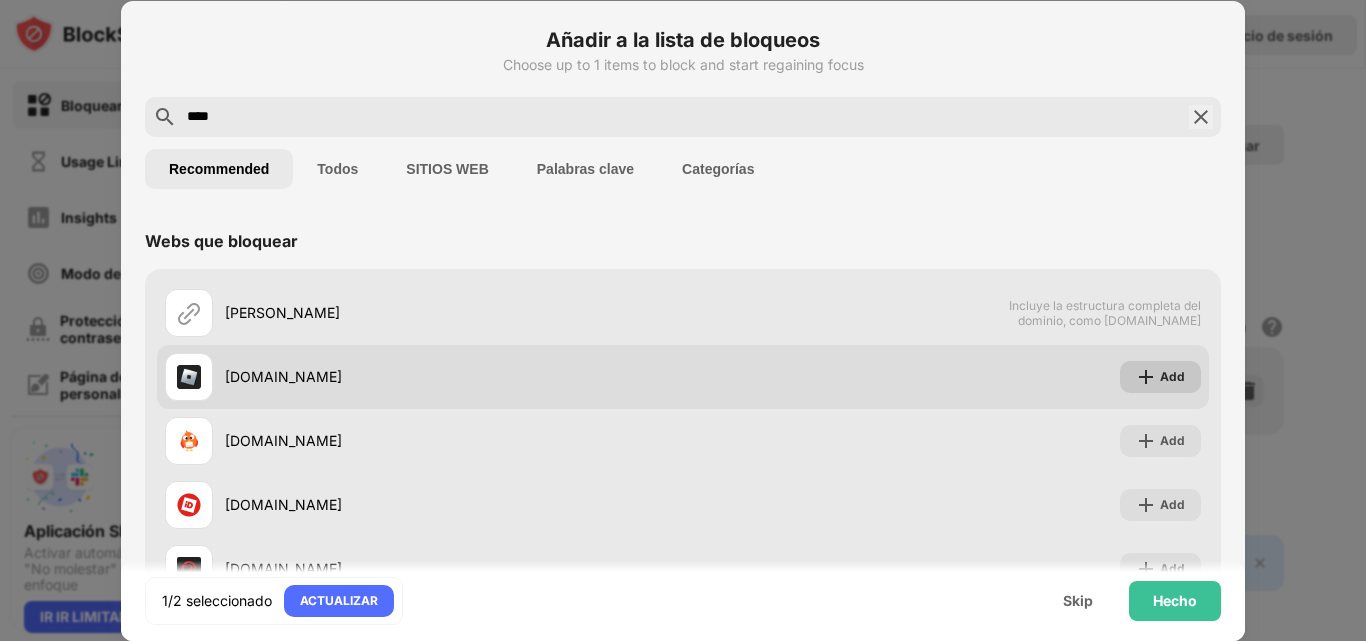 type on "****" 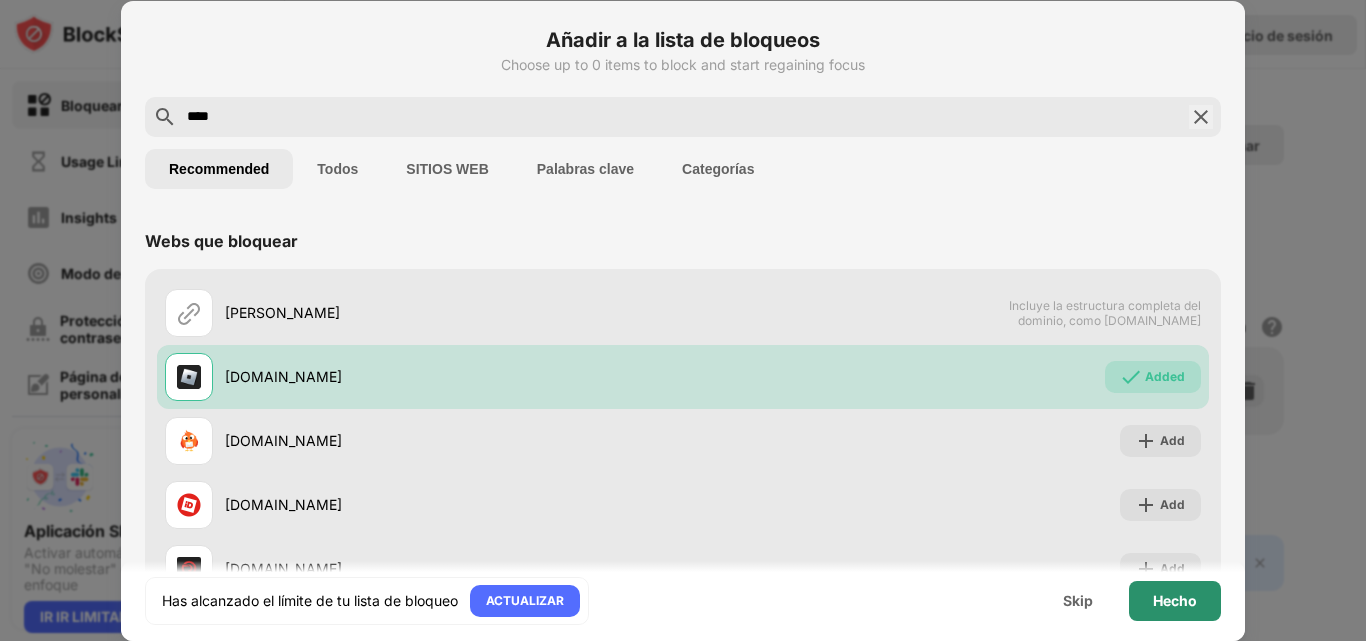 click on "Hecho" at bounding box center [1175, 601] 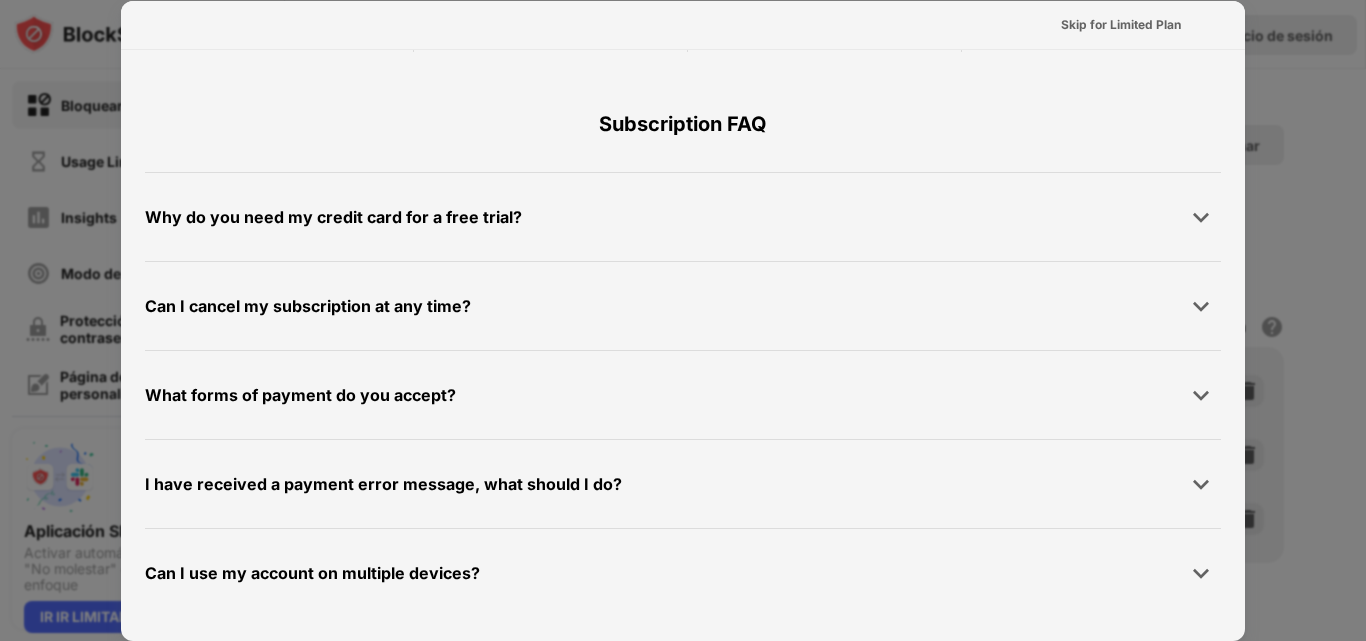 scroll, scrollTop: 0, scrollLeft: 0, axis: both 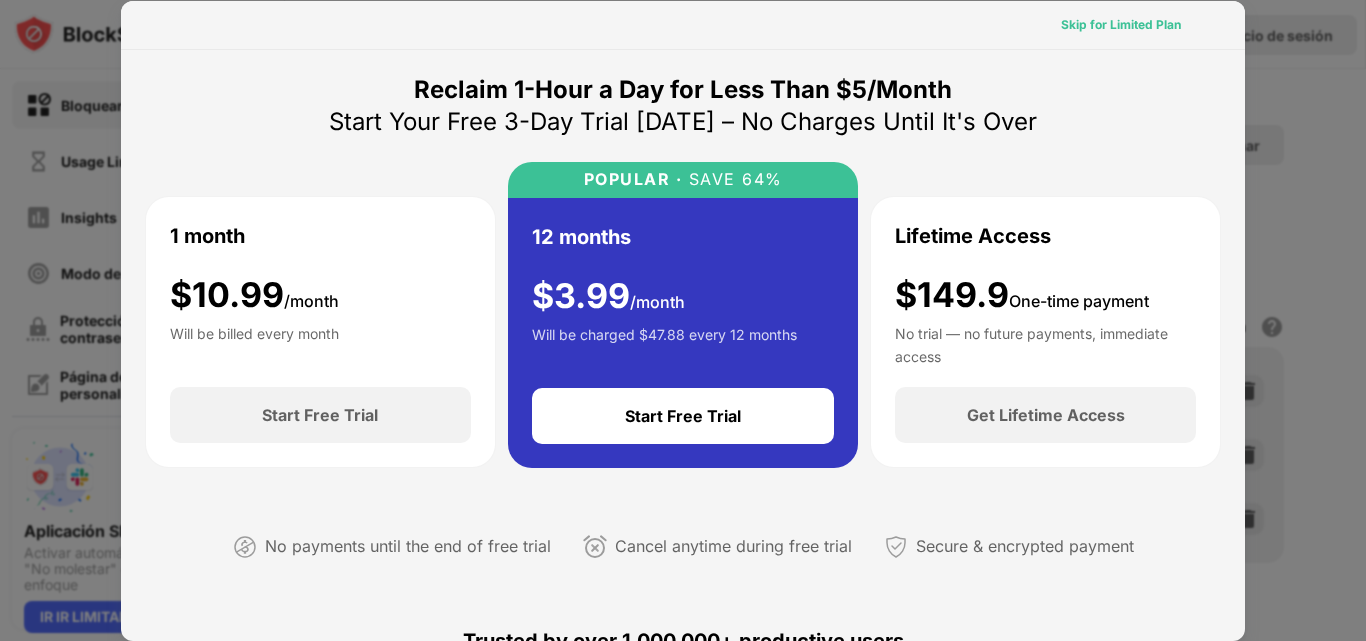 click on "Skip for Limited Plan" at bounding box center [1121, 25] 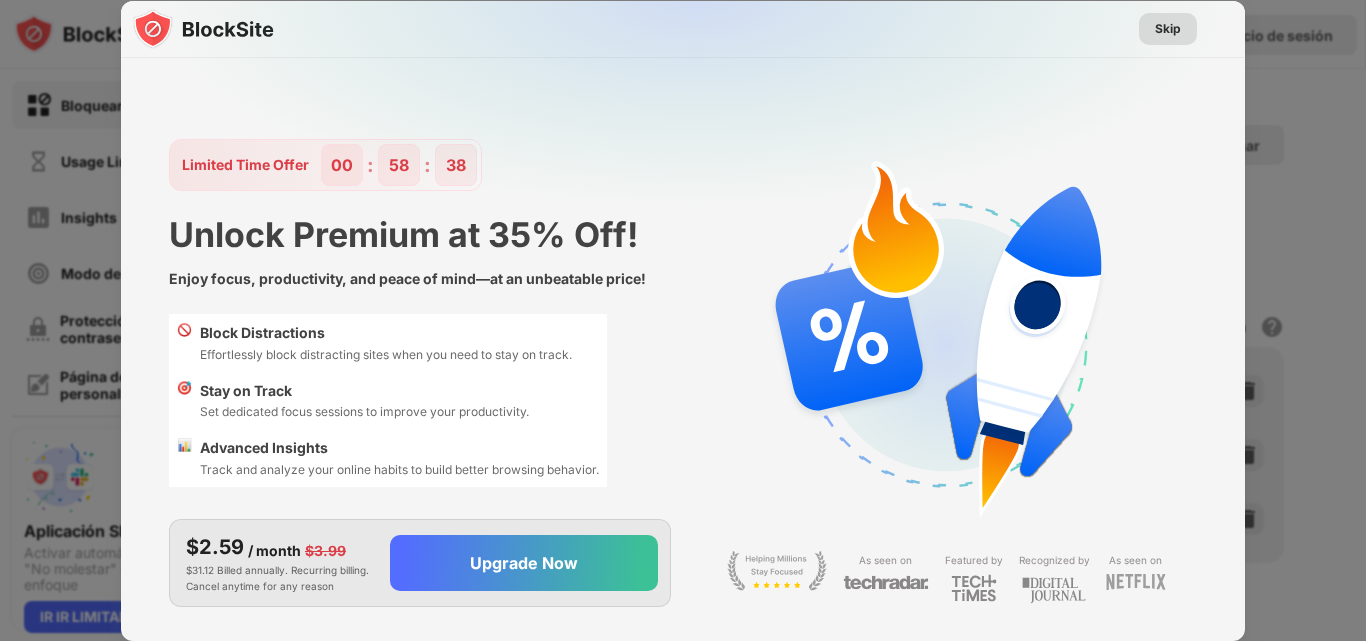 click on "Skip" at bounding box center (1168, 29) 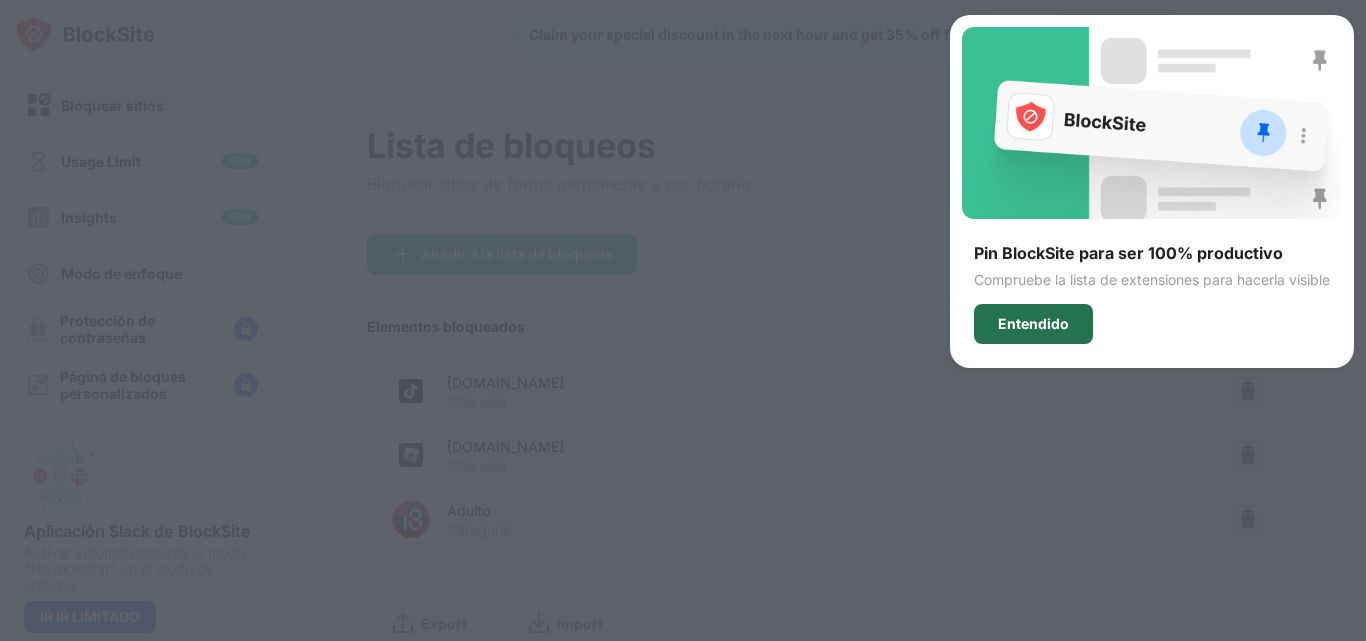 click on "Entendido" at bounding box center [1033, 324] 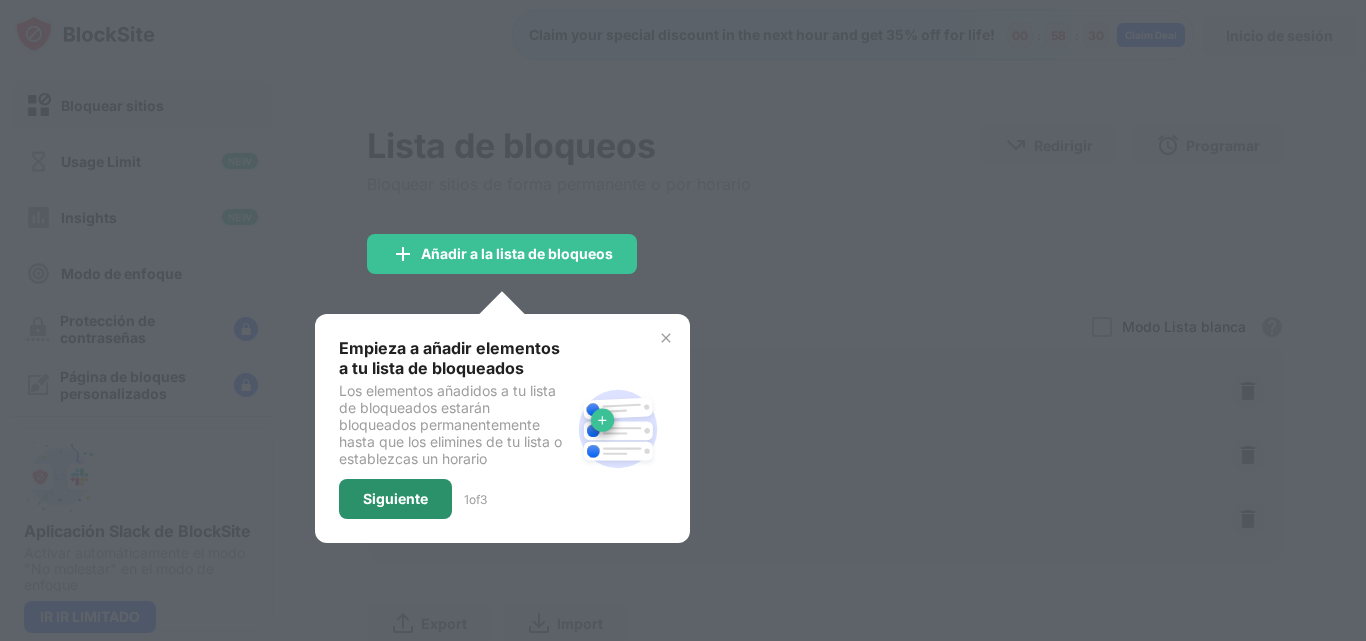 click on "Siguiente" at bounding box center (395, 499) 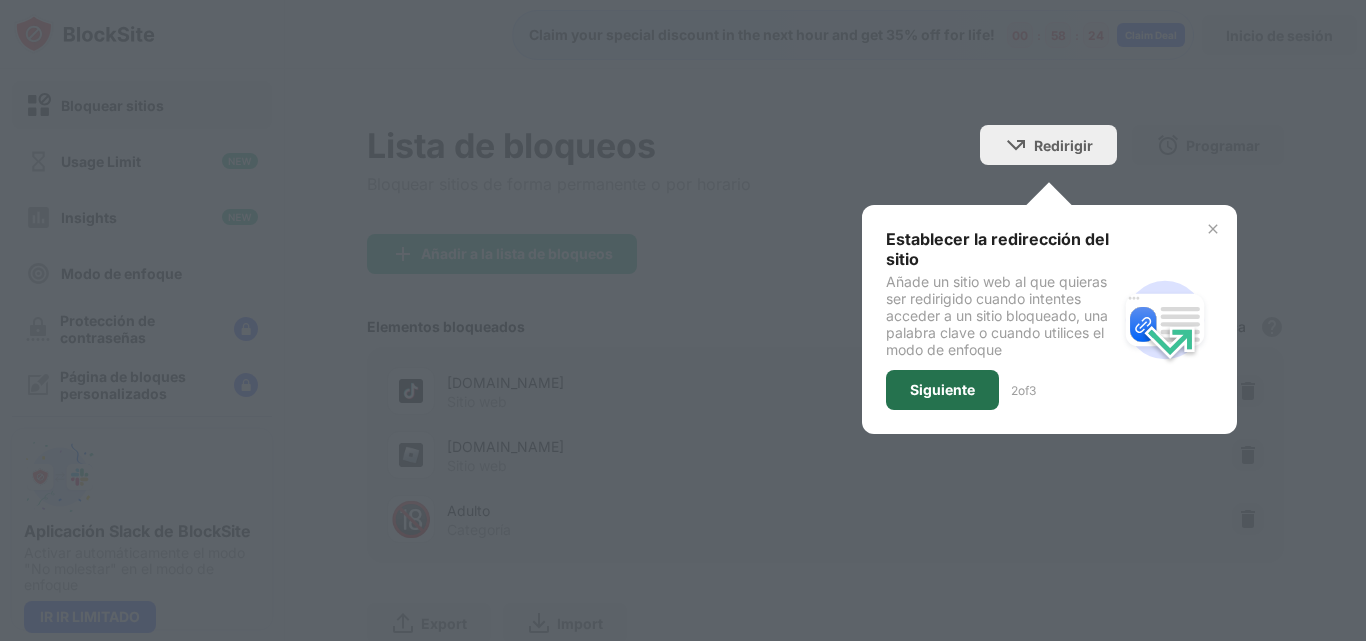 click on "Siguiente" at bounding box center [942, 390] 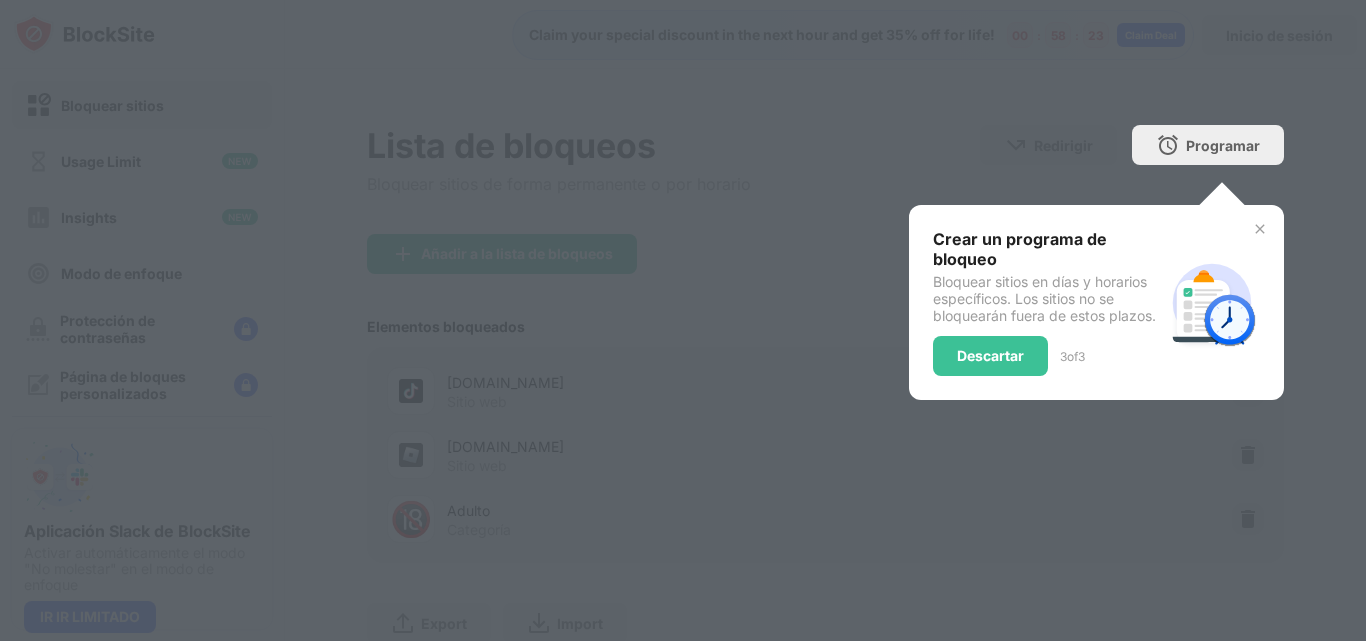 click on "Descartar" 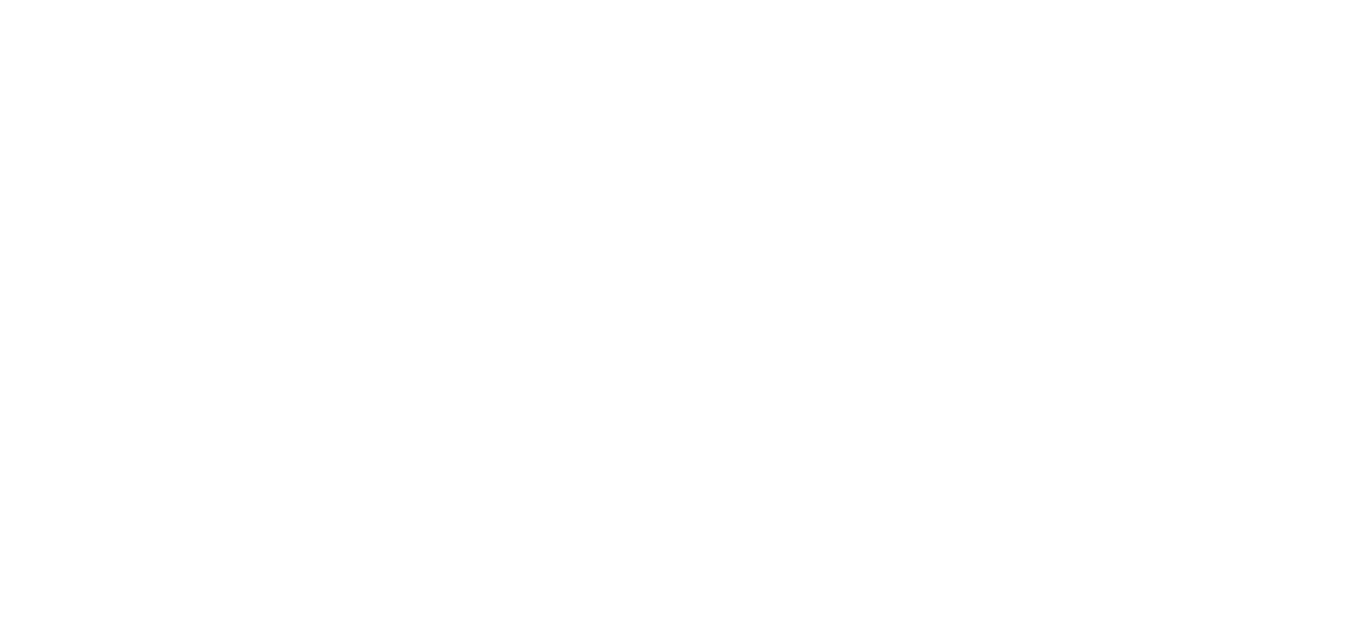 scroll, scrollTop: 0, scrollLeft: 0, axis: both 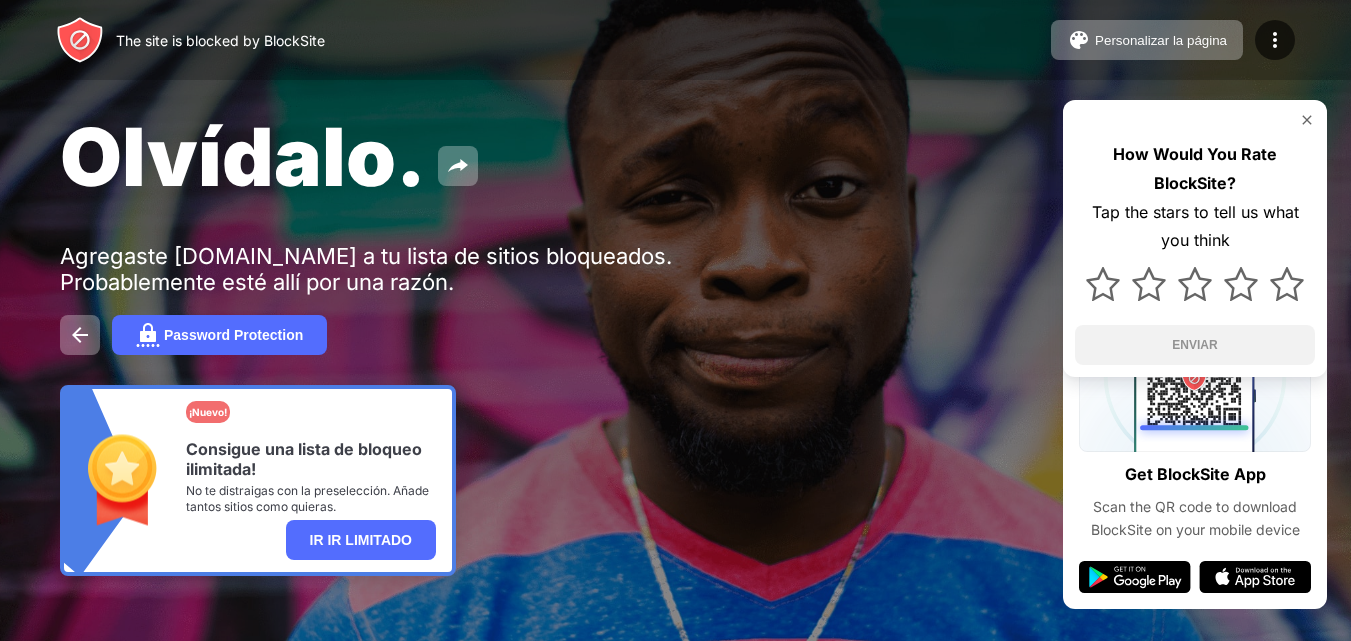click on "How Would You Rate BlockSite? Tap the stars to tell us what you think ENVIAR" at bounding box center [1195, 238] 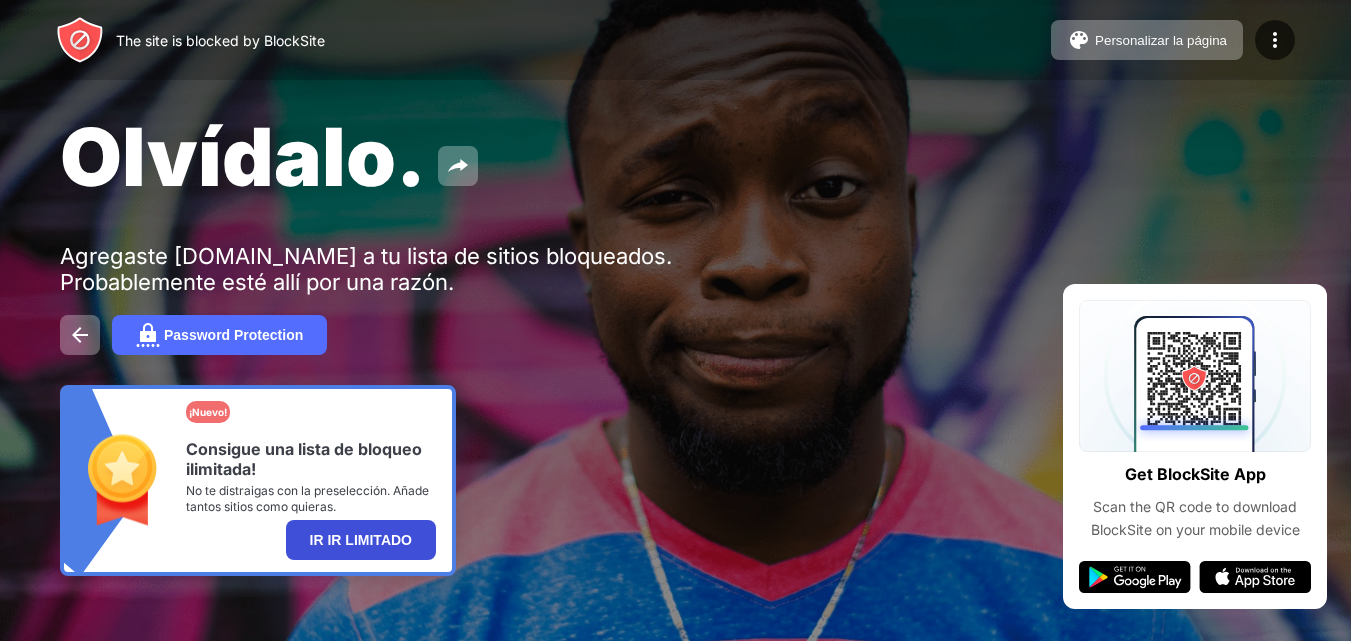 click on "IR IR LIMITADO" at bounding box center (361, 540) 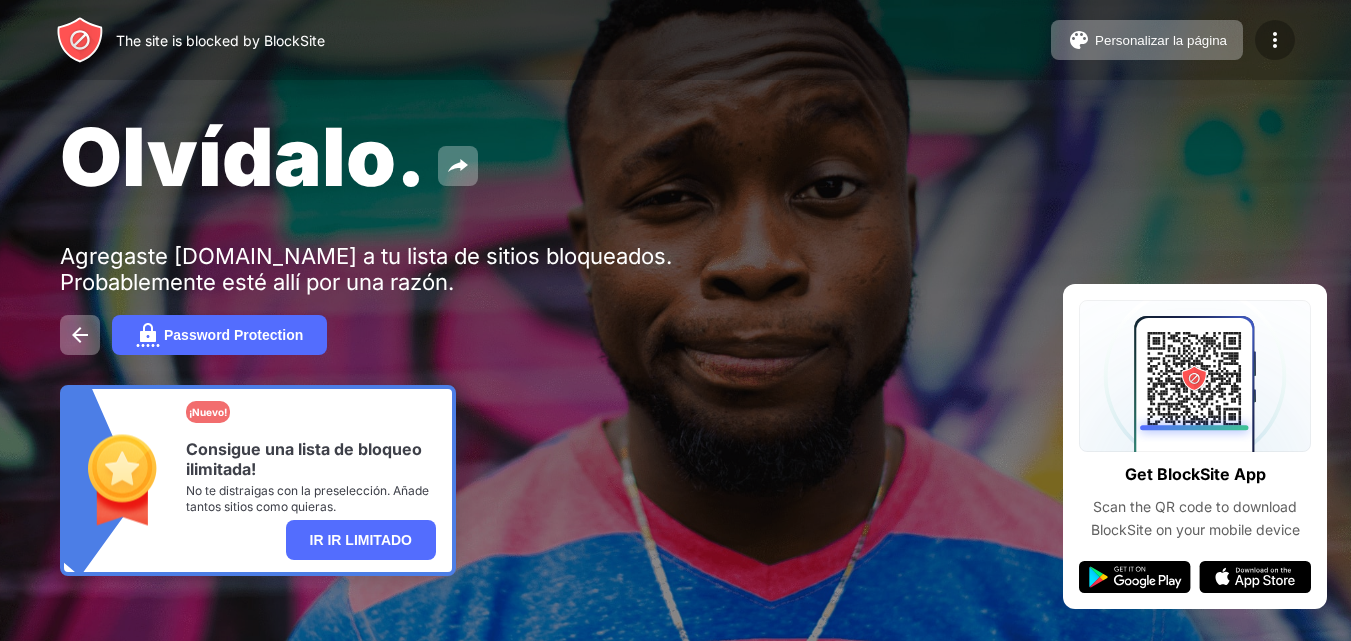 click at bounding box center [1275, 40] 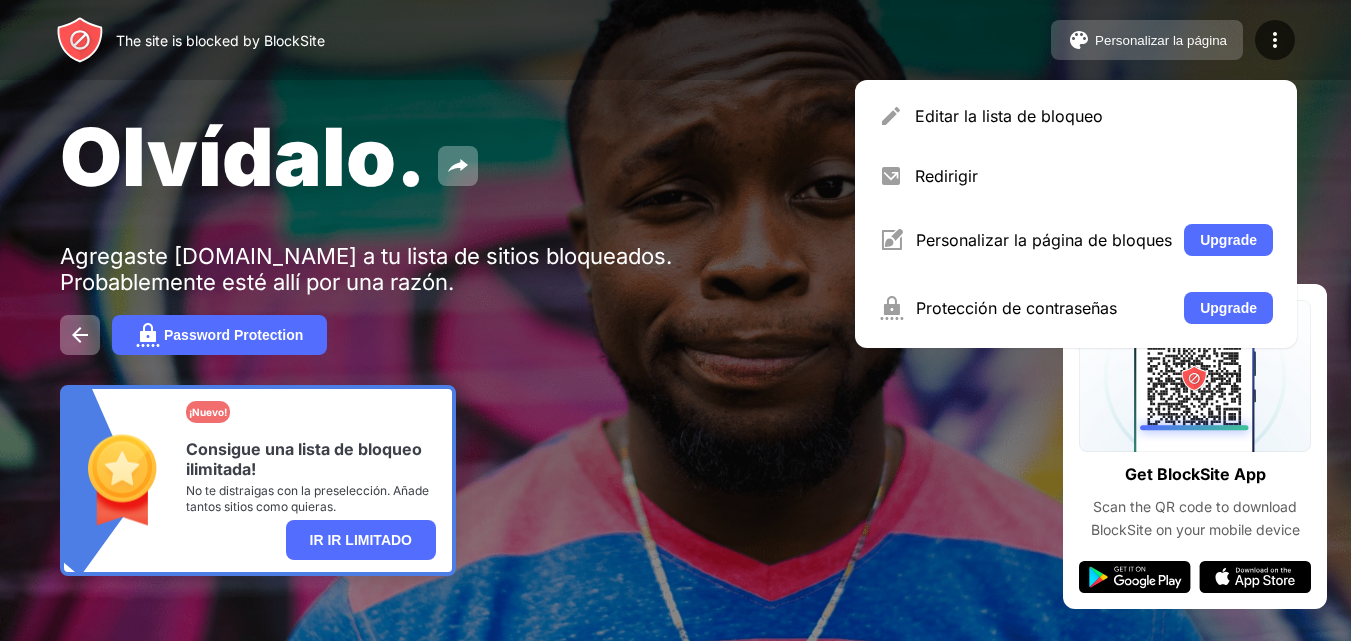 click on "Personalizar la página" at bounding box center [1161, 40] 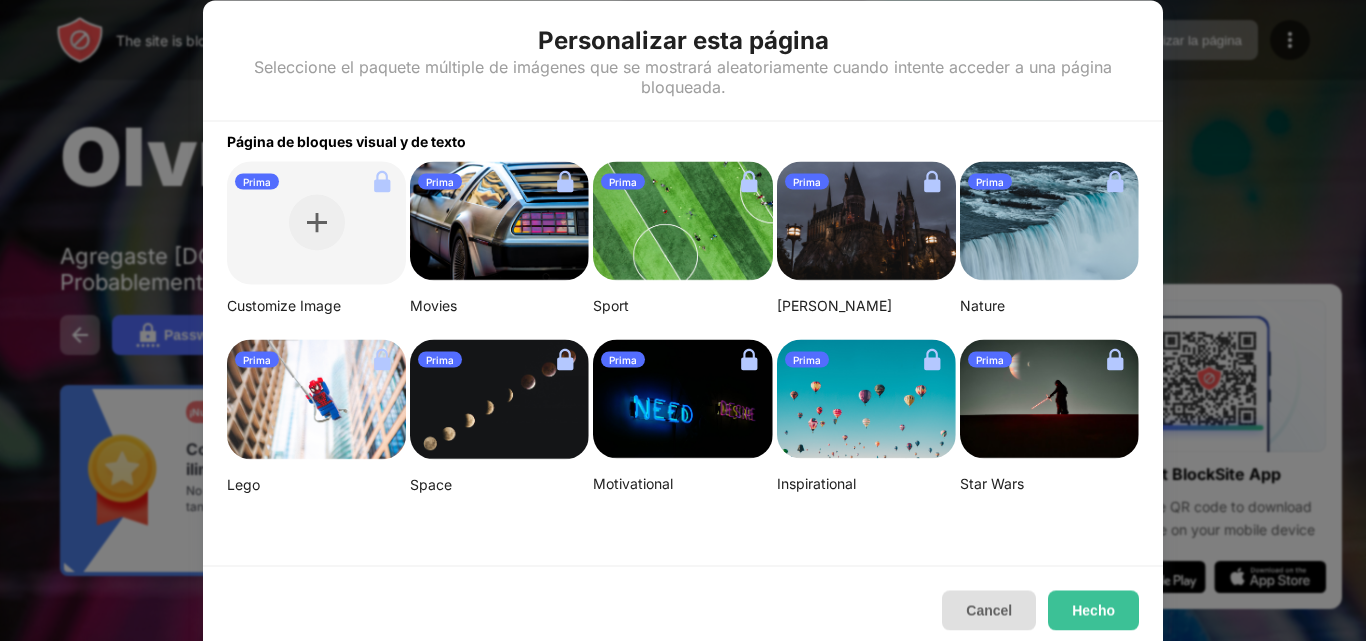 click on "Cancel" at bounding box center (989, 610) 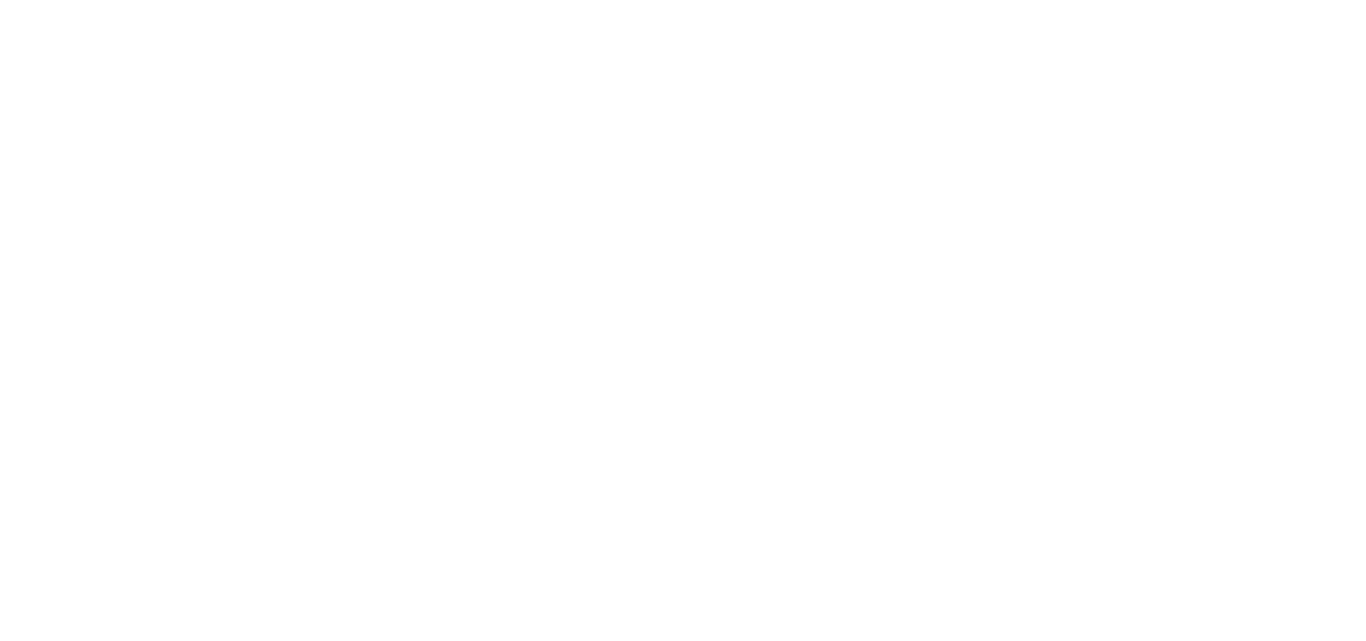 scroll, scrollTop: 0, scrollLeft: 0, axis: both 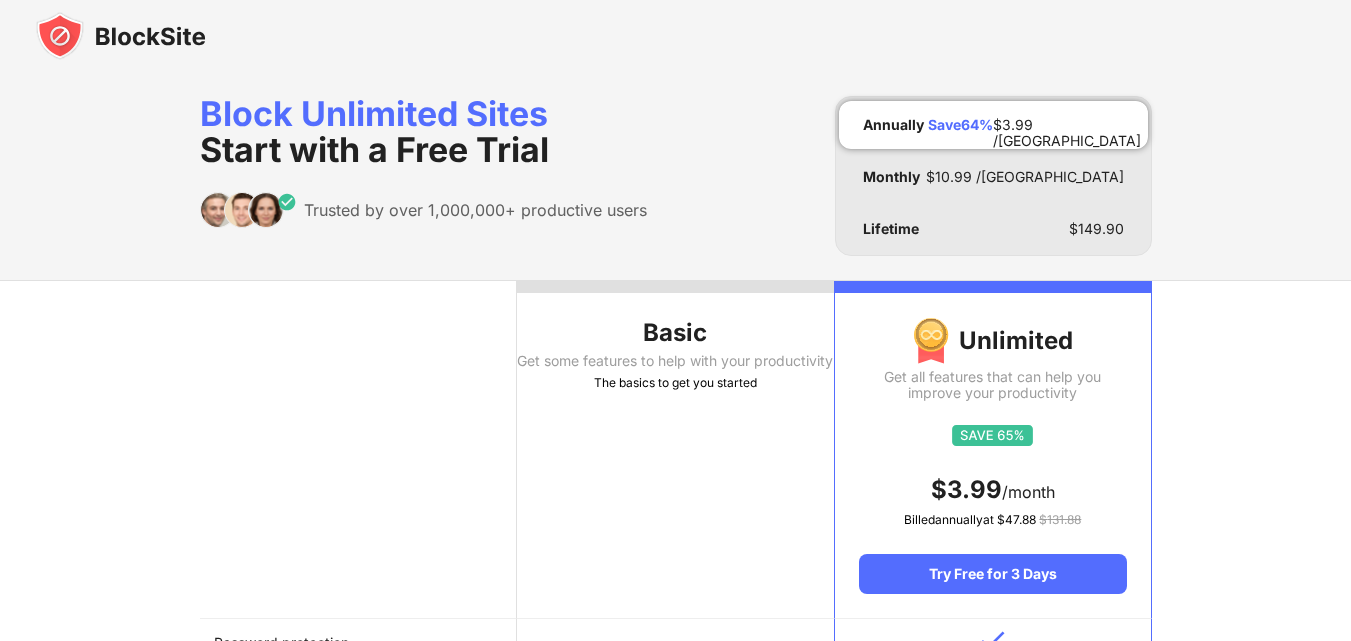 click on "Get some features to help with your productivity" at bounding box center (675, 361) 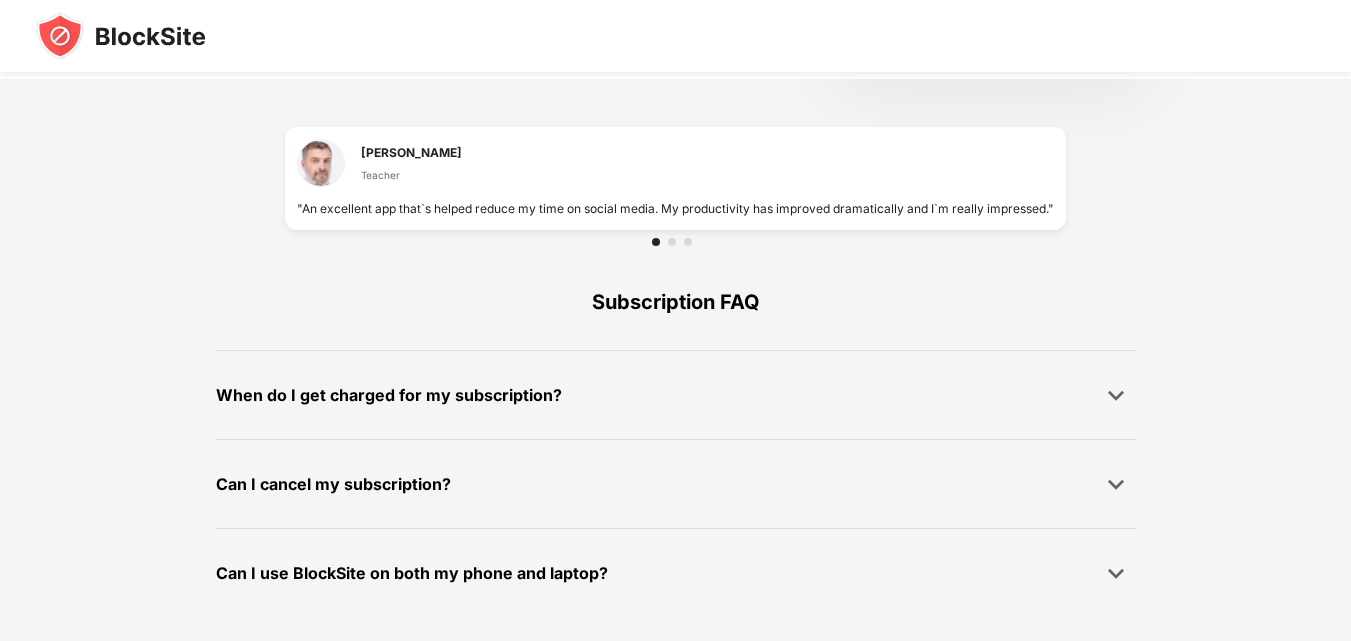 scroll, scrollTop: 0, scrollLeft: 0, axis: both 